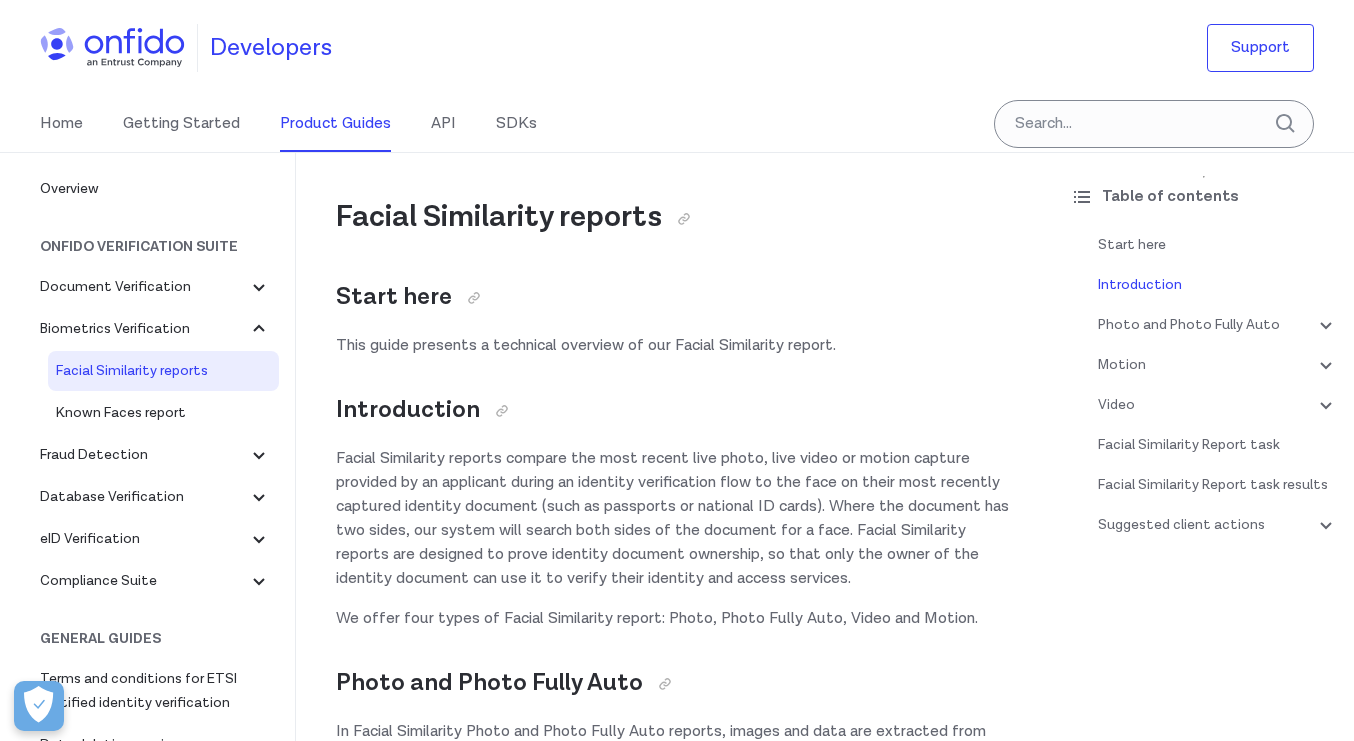 scroll, scrollTop: 515, scrollLeft: 0, axis: vertical 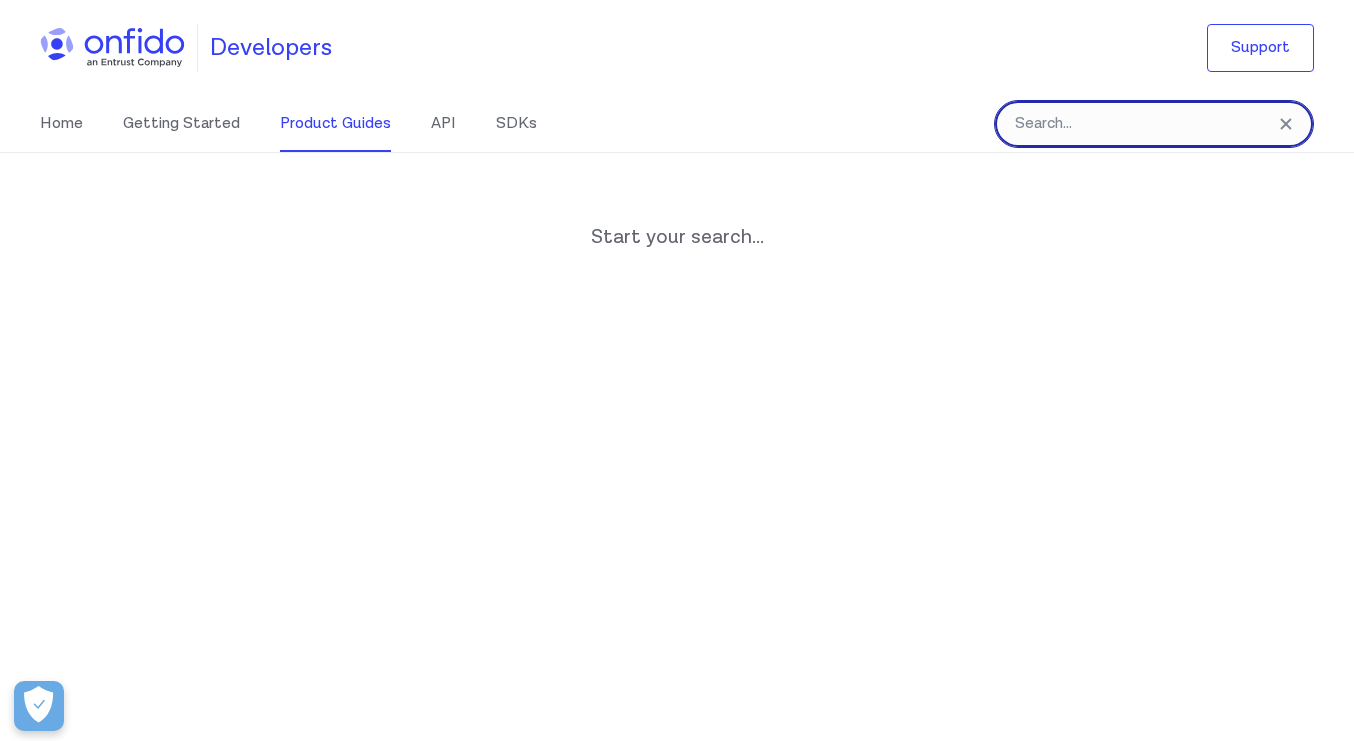 click at bounding box center (1154, 124) 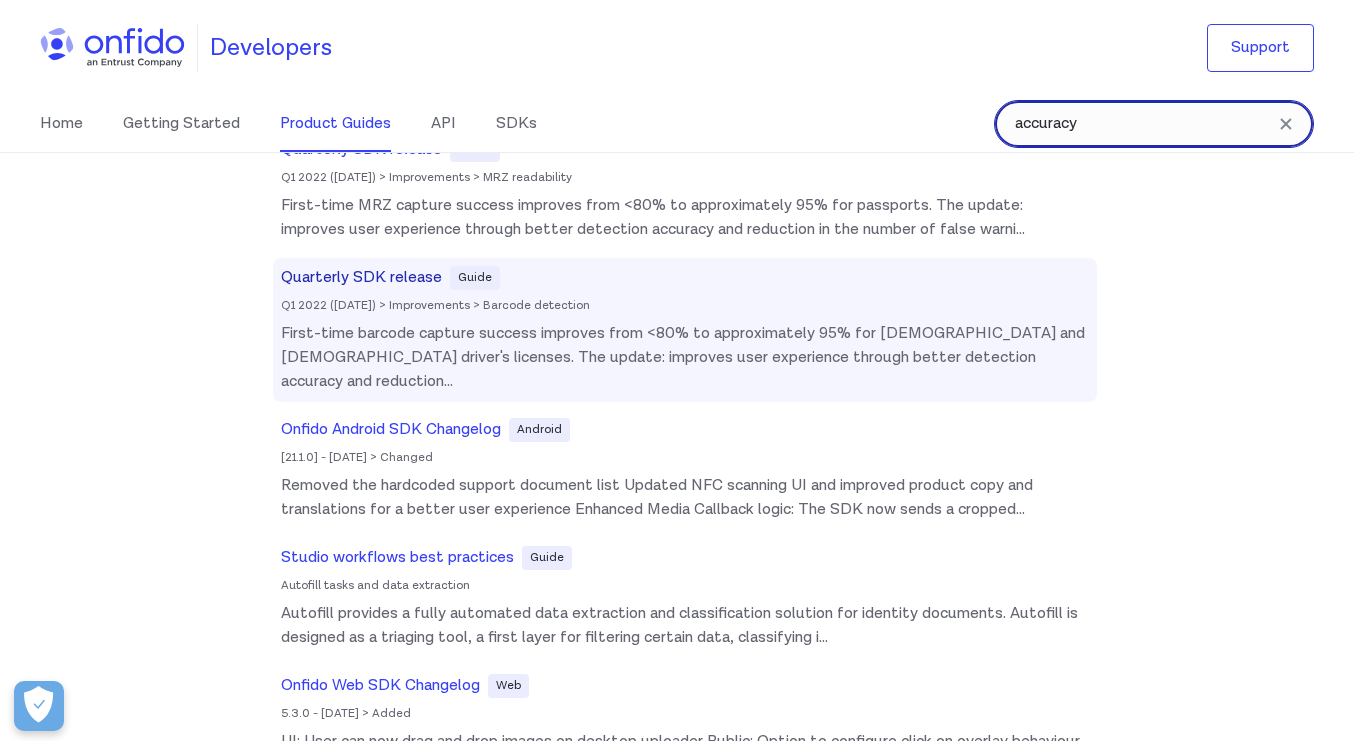 scroll, scrollTop: 122, scrollLeft: 0, axis: vertical 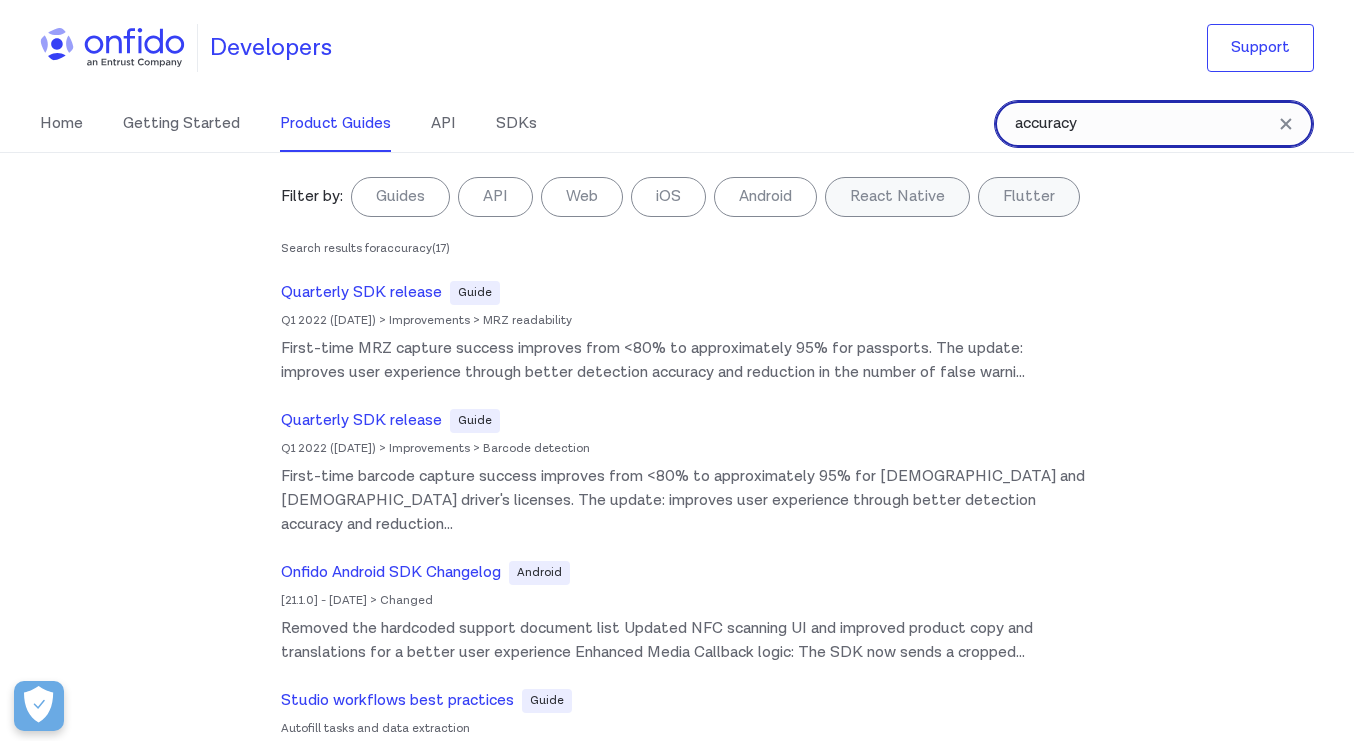 click on "accuracy" at bounding box center [1154, 124] 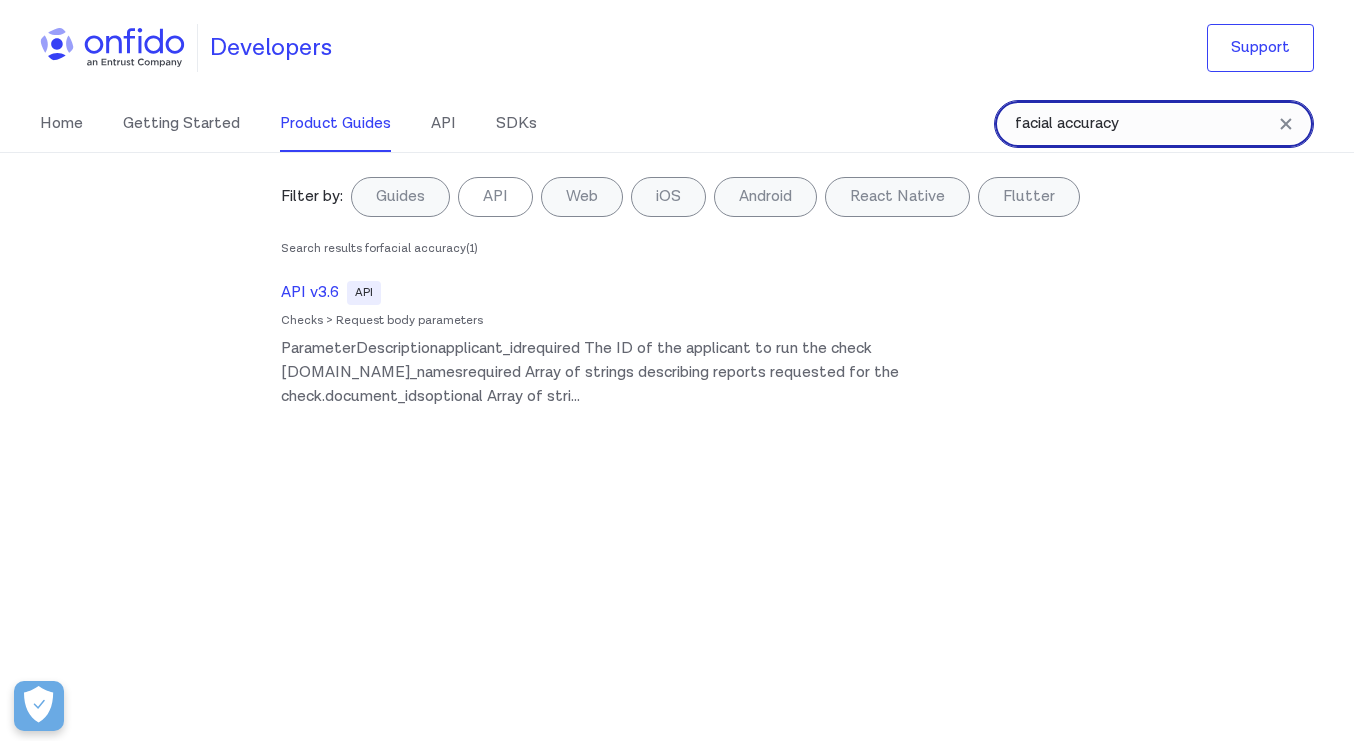 click on "facial accuracy" at bounding box center (1154, 124) 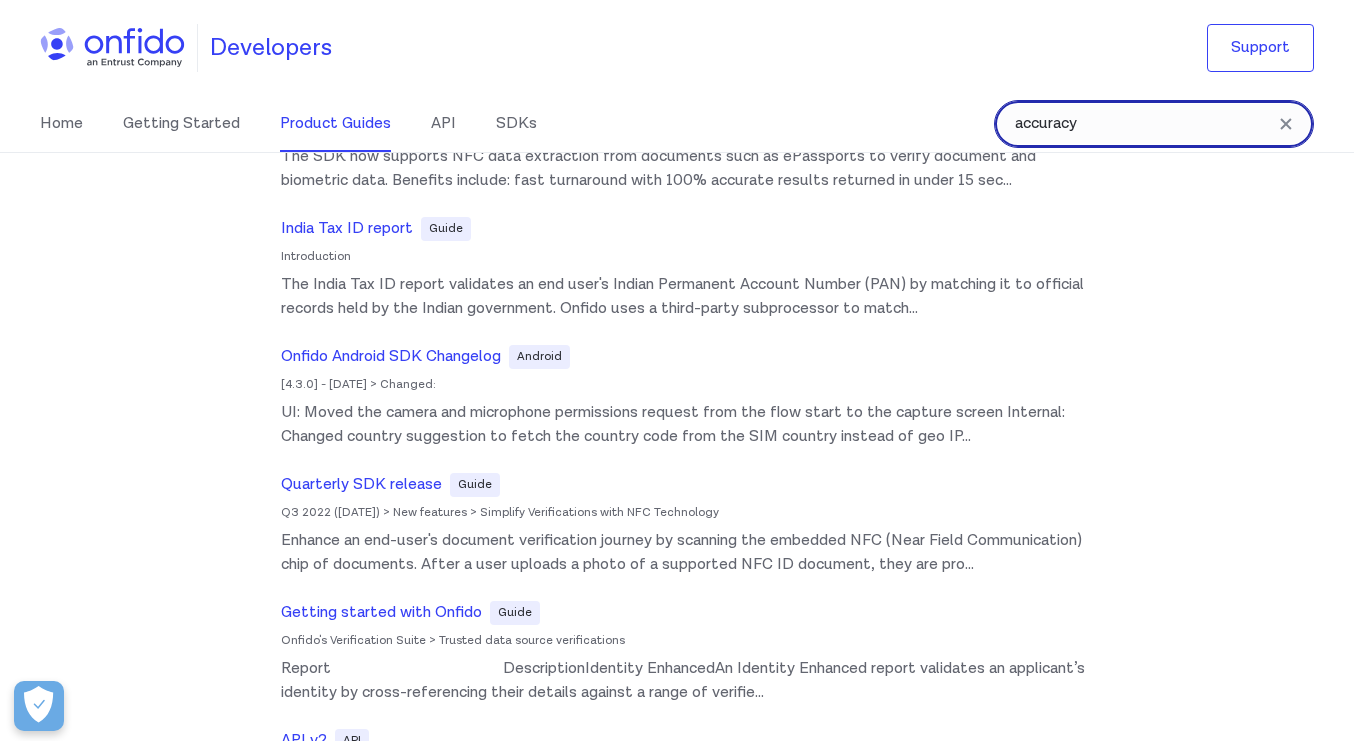 scroll, scrollTop: 1740, scrollLeft: 0, axis: vertical 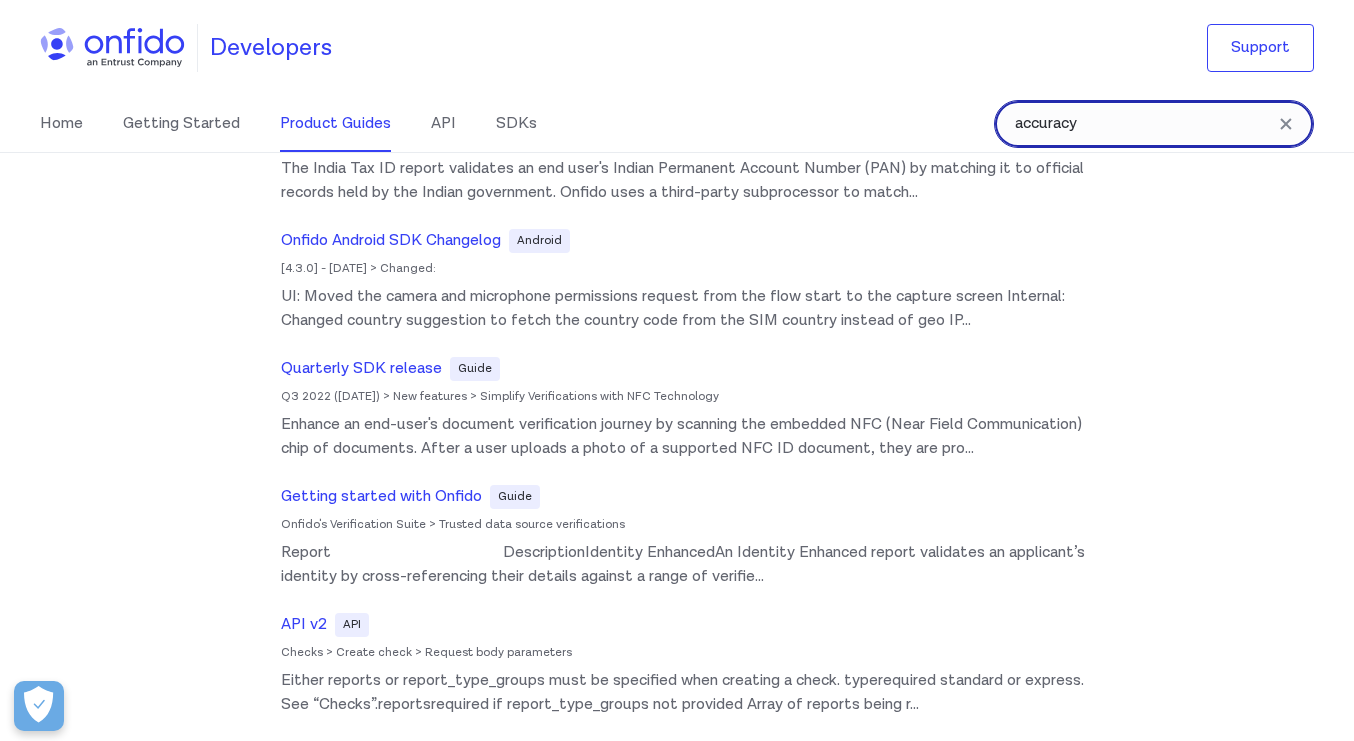type on "accuracy" 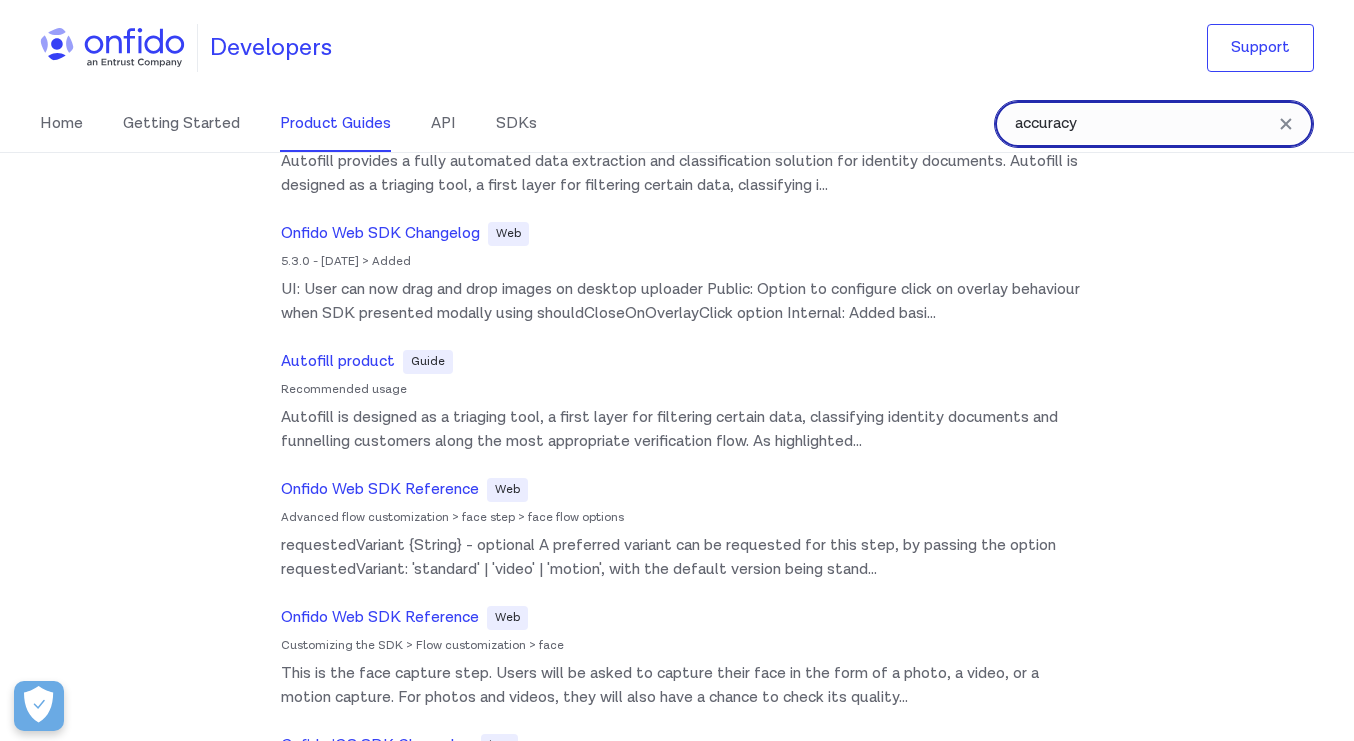 scroll, scrollTop: 0, scrollLeft: 0, axis: both 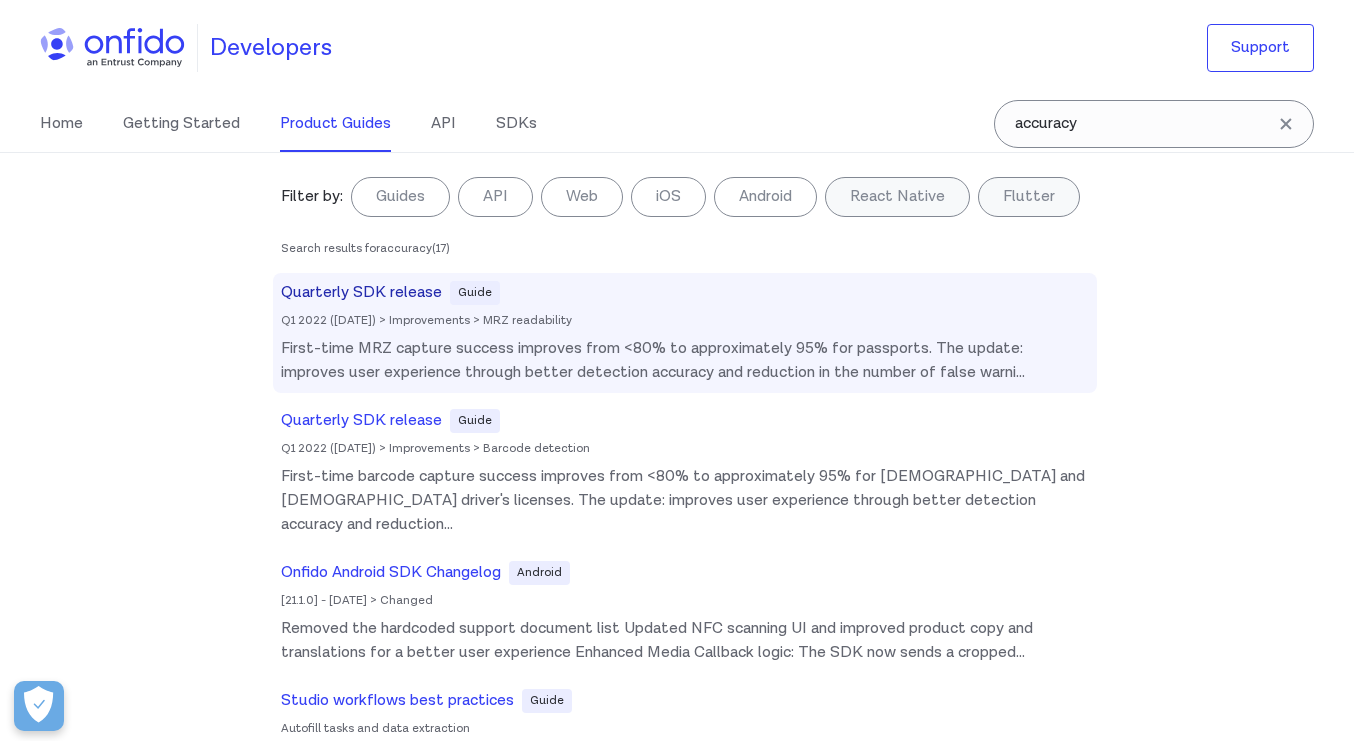 click on "Quarterly SDK release" at bounding box center [361, 293] 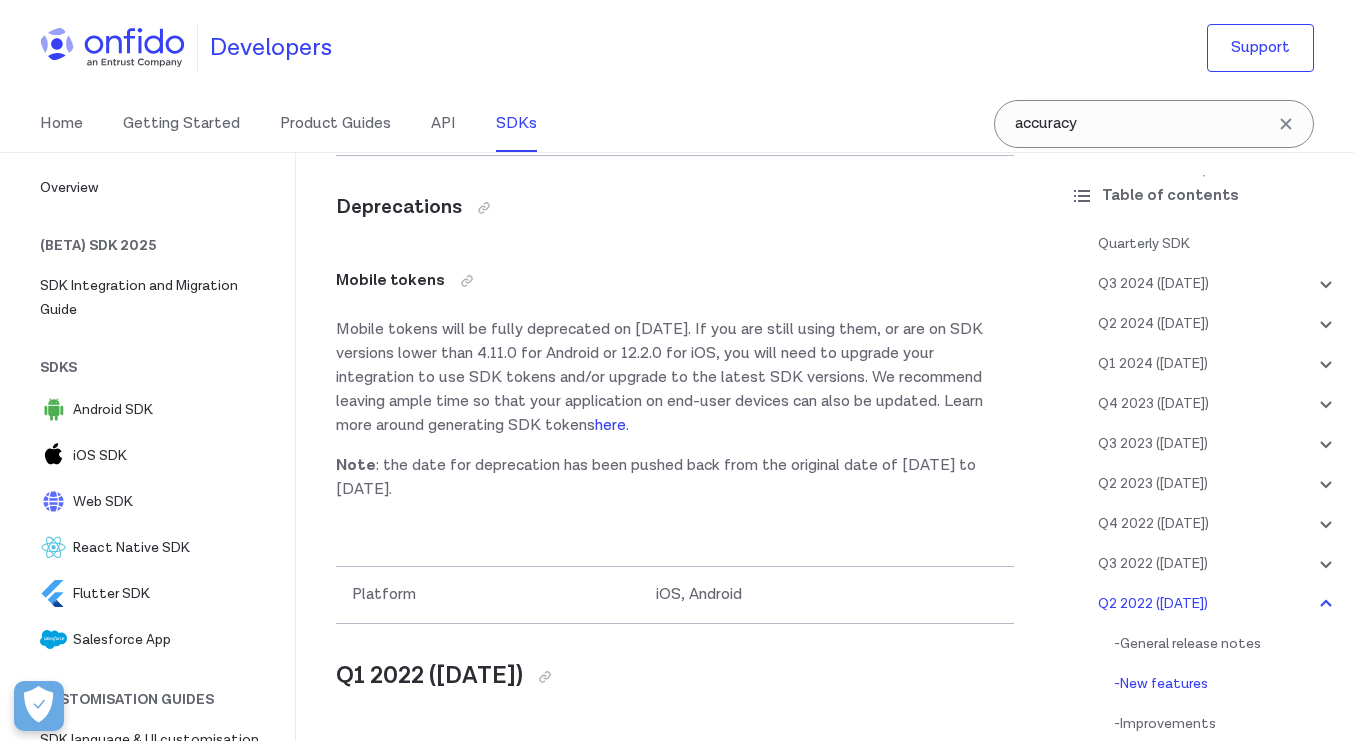 scroll, scrollTop: 38503, scrollLeft: 0, axis: vertical 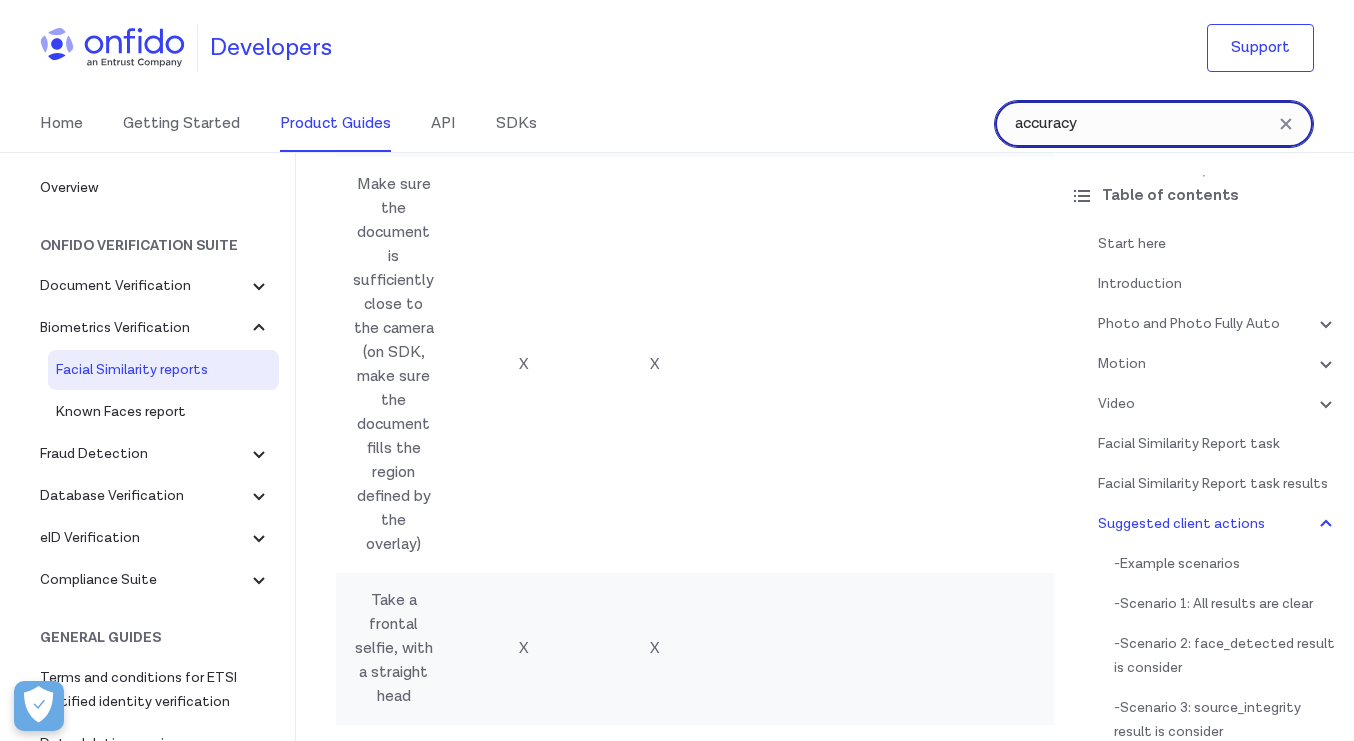 click on "accuracy" at bounding box center [1154, 124] 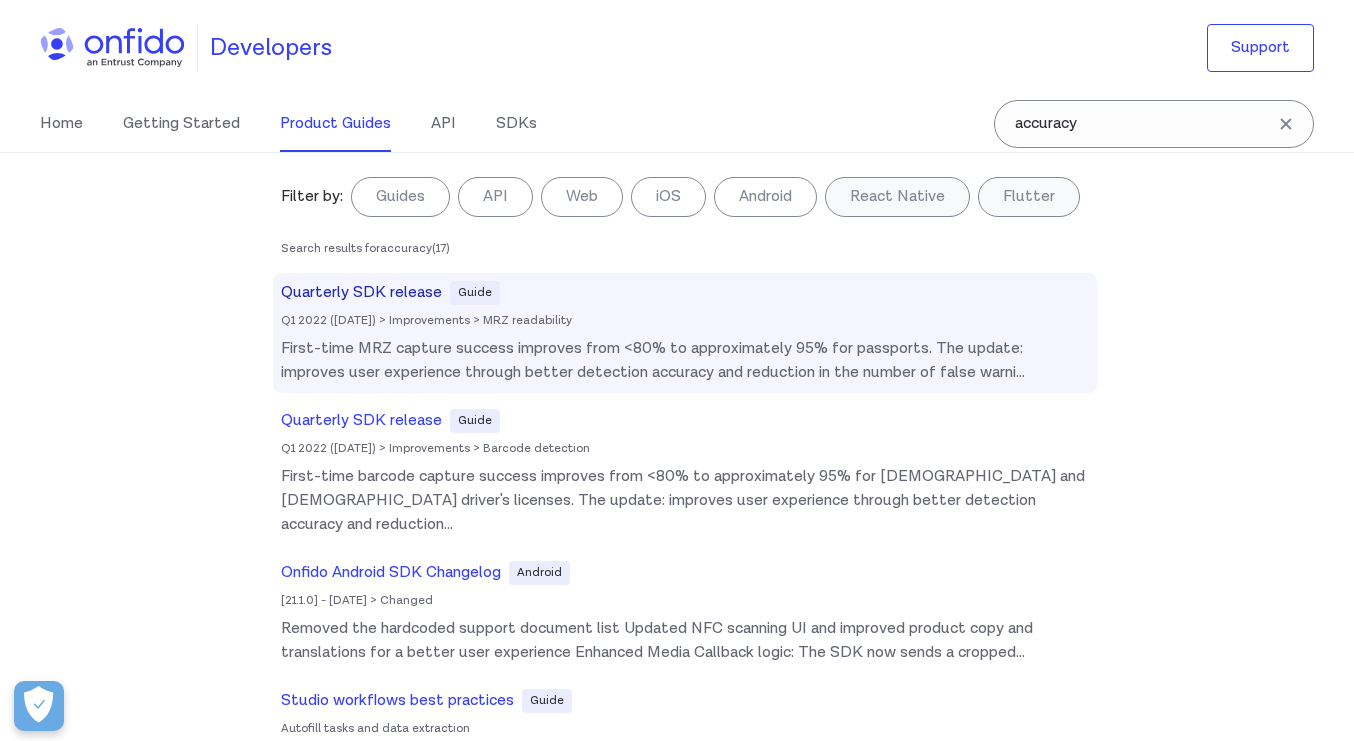click on "Quarterly SDK release" at bounding box center [361, 293] 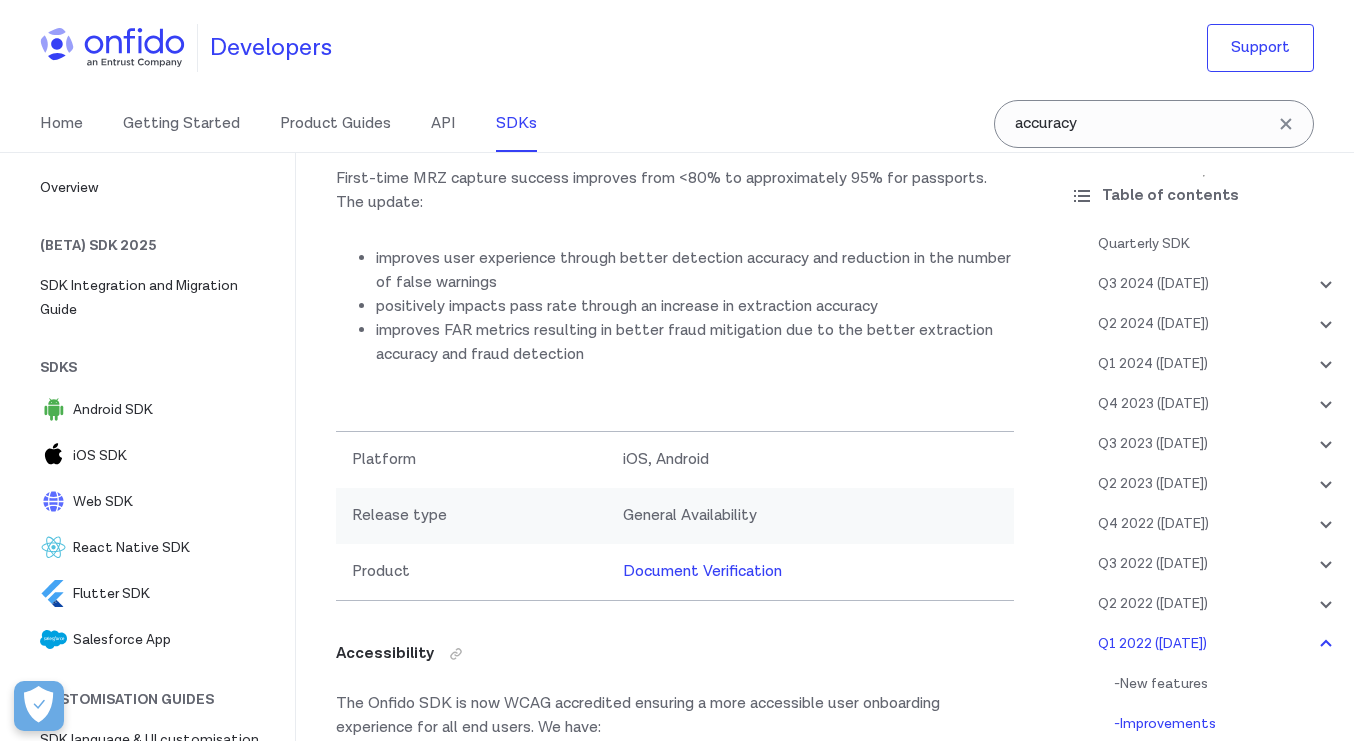 scroll, scrollTop: 41601, scrollLeft: 0, axis: vertical 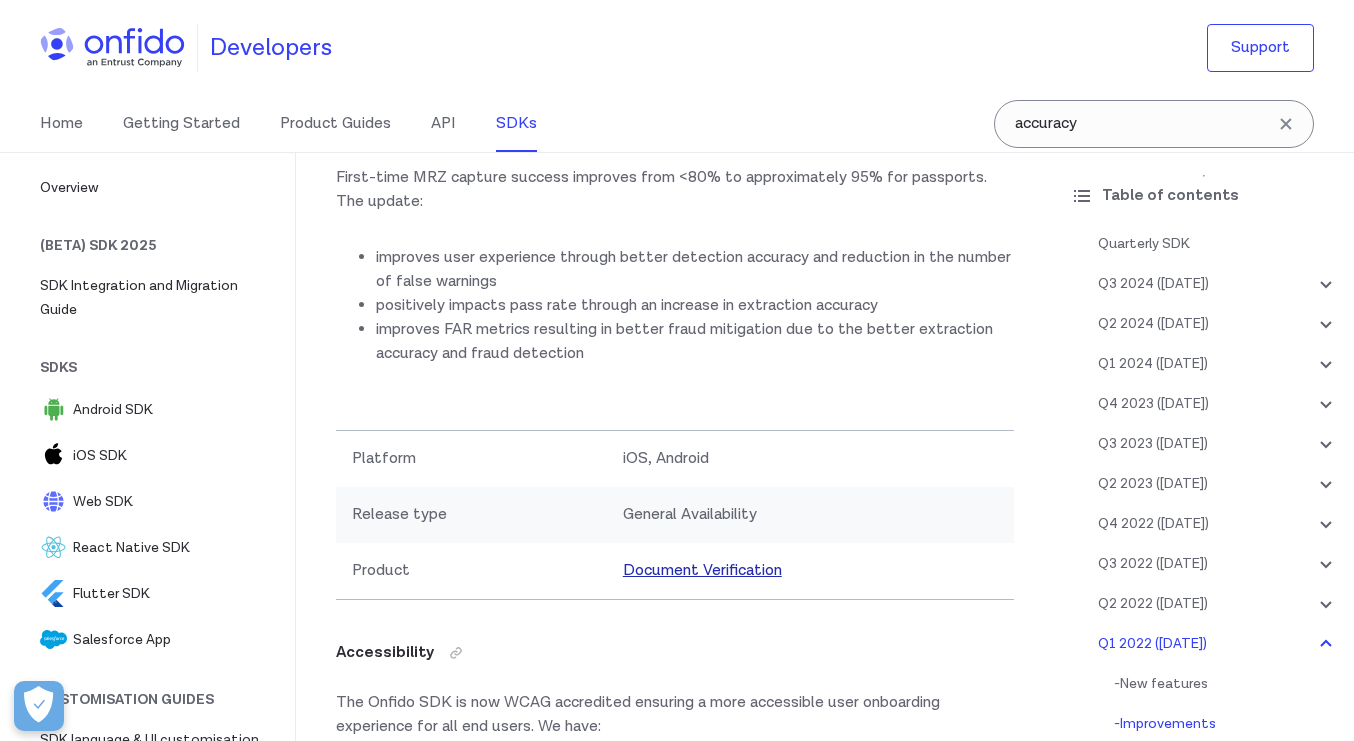 click on "Document Verification" at bounding box center [702, 570] 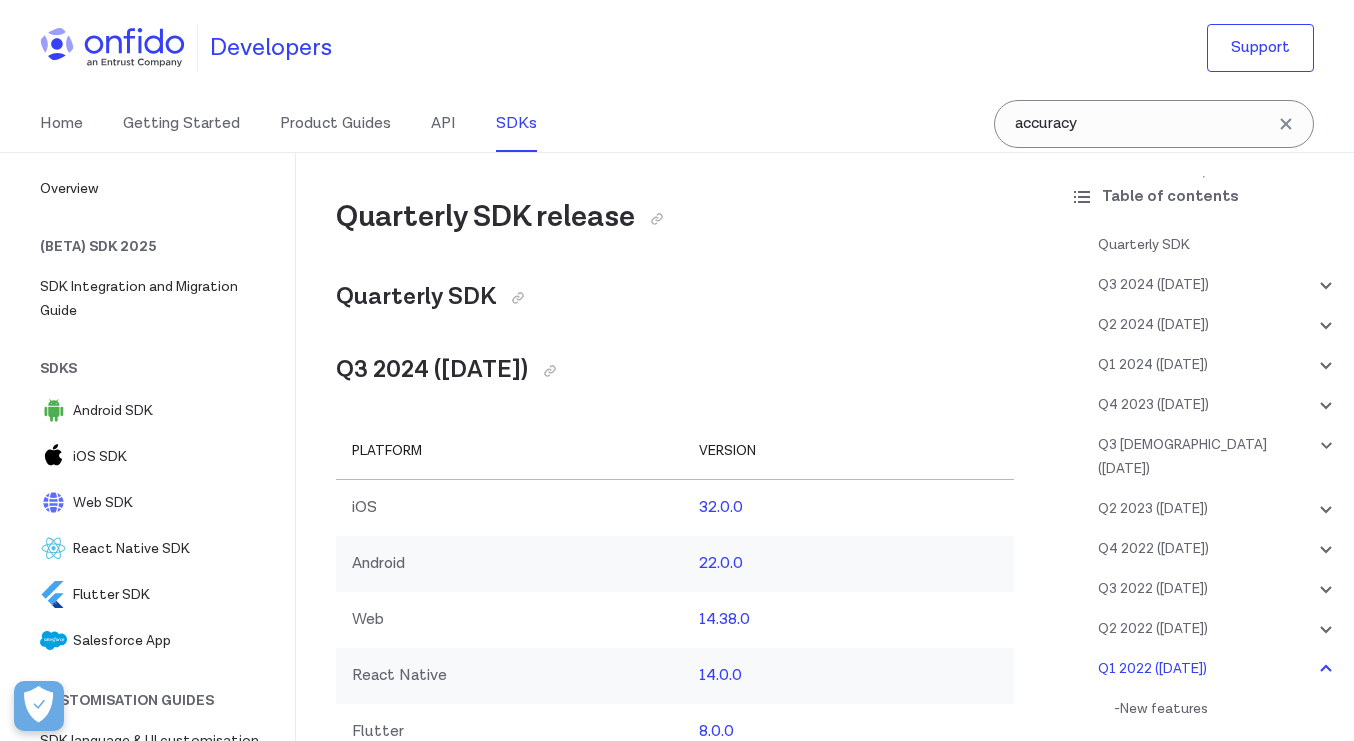 scroll, scrollTop: 41474, scrollLeft: 0, axis: vertical 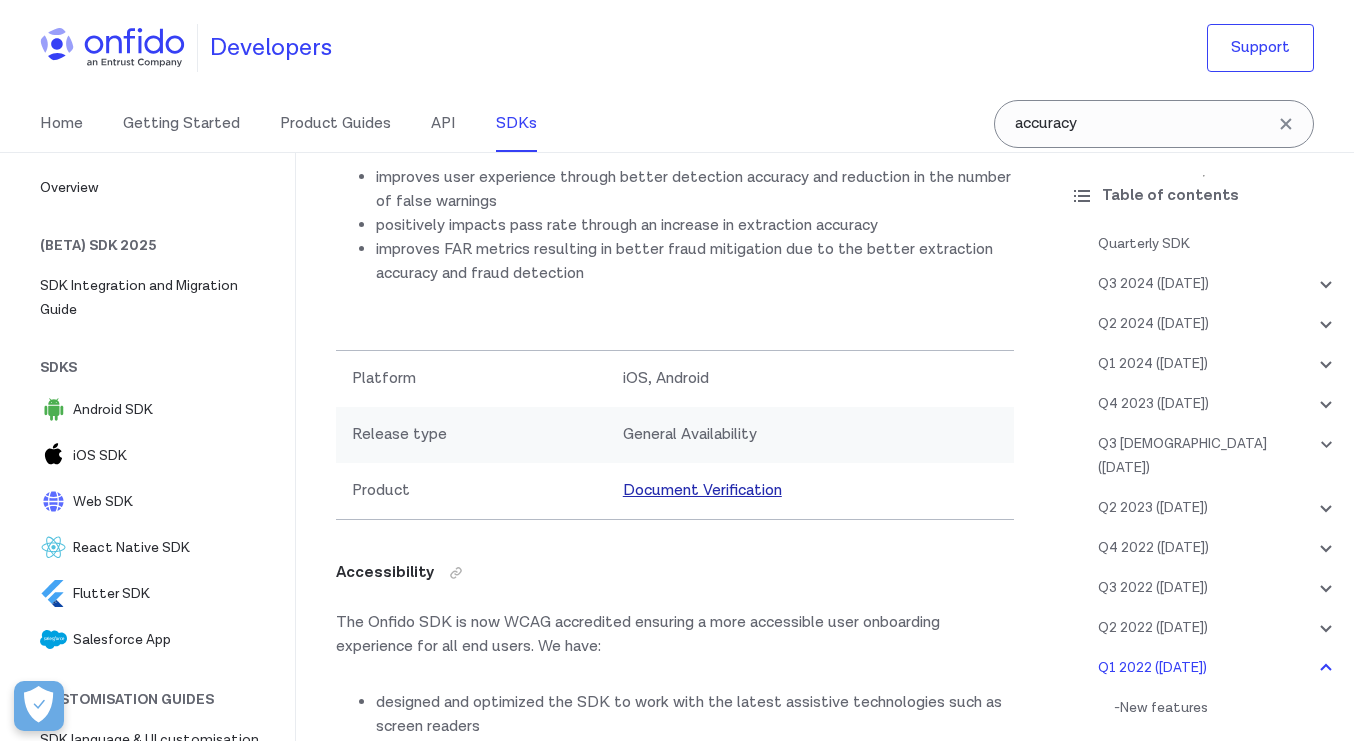 click on "Document Verification" at bounding box center (702, 490) 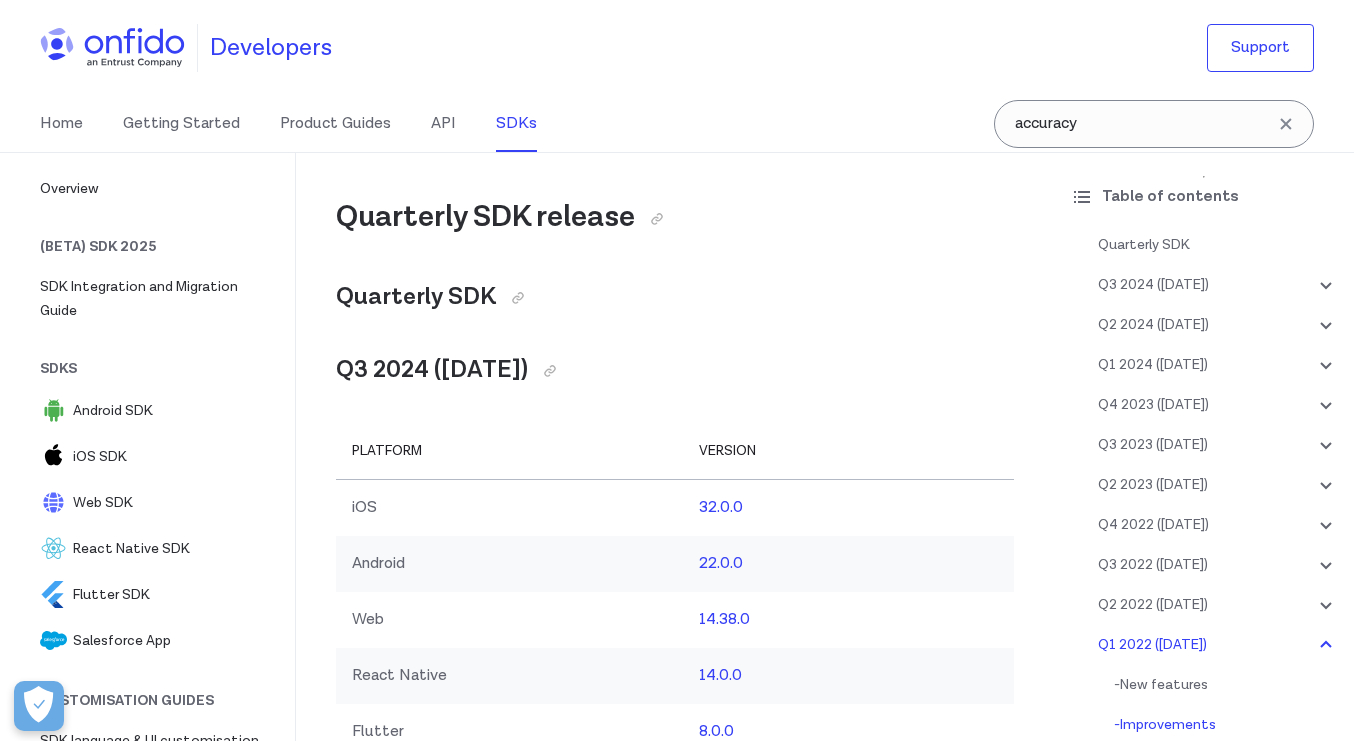 scroll, scrollTop: 40949, scrollLeft: 0, axis: vertical 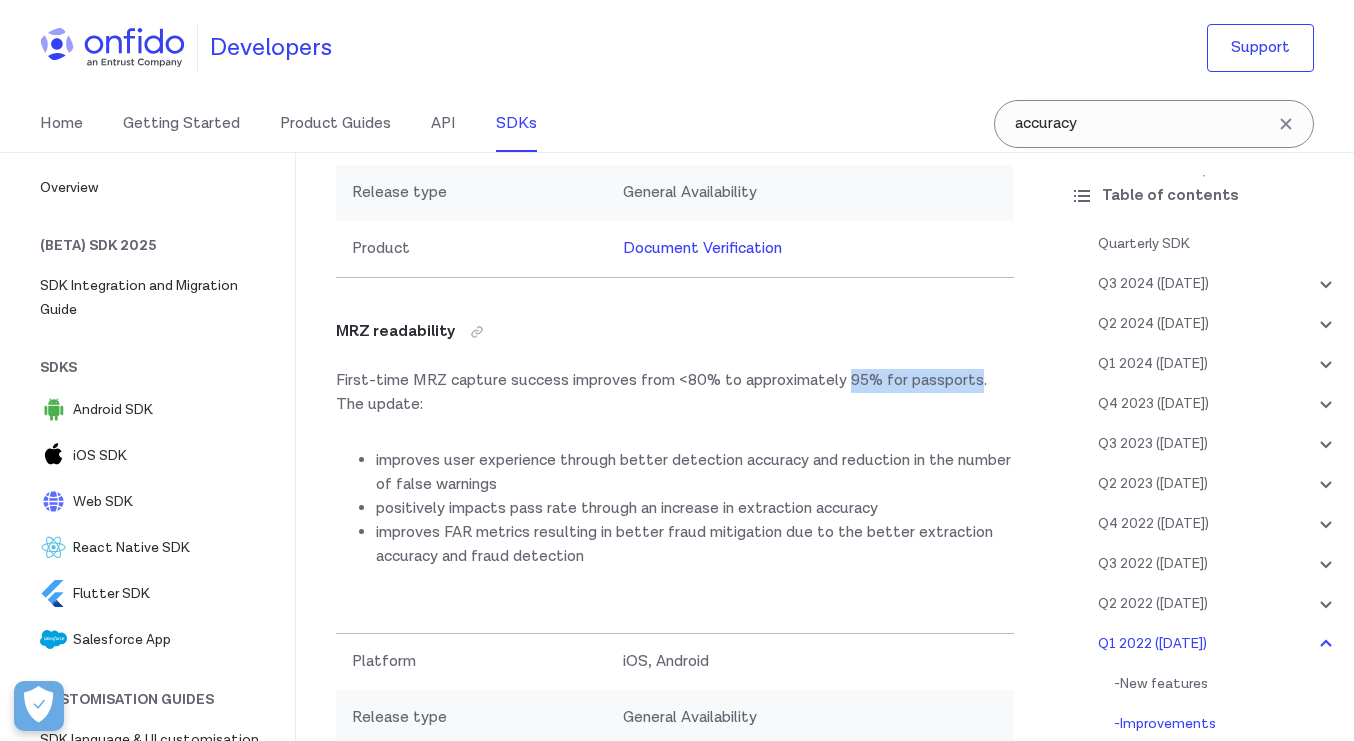 drag, startPoint x: 977, startPoint y: 352, endPoint x: 850, endPoint y: 357, distance: 127.09839 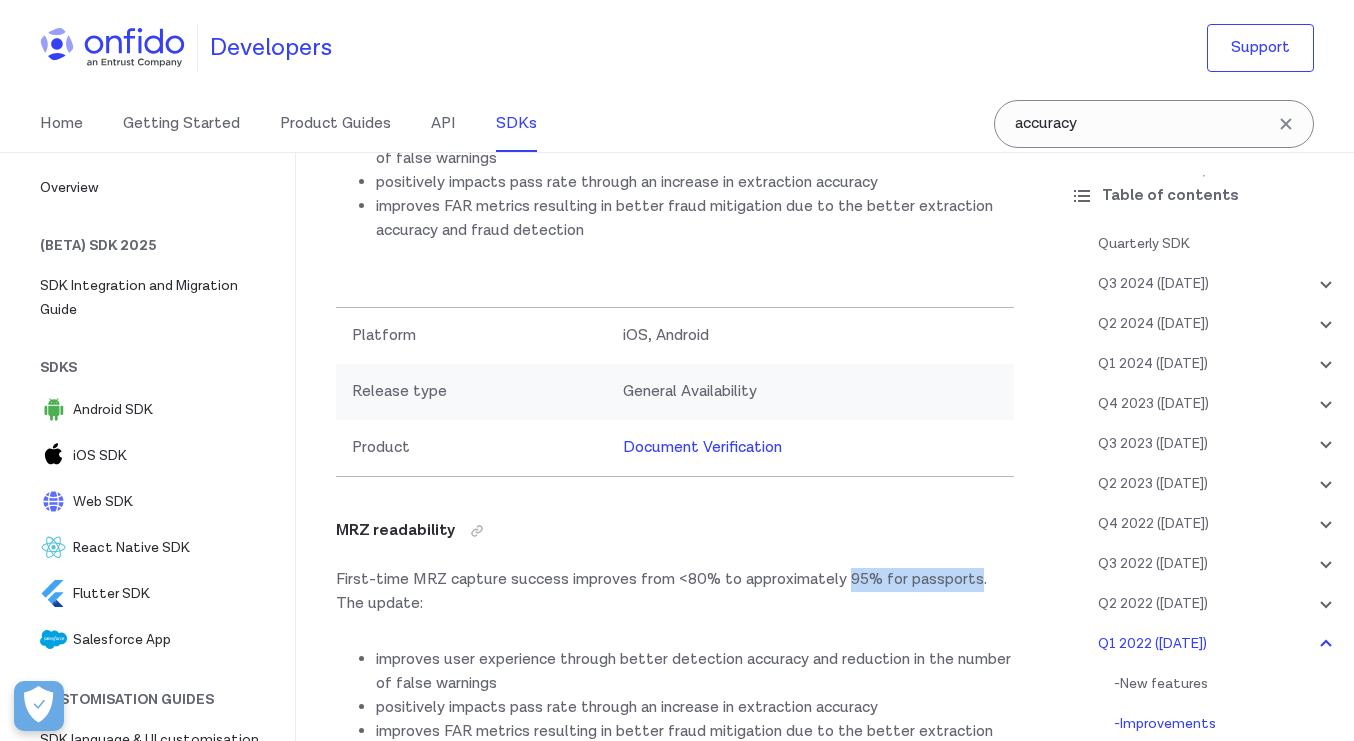 scroll, scrollTop: 41196, scrollLeft: 0, axis: vertical 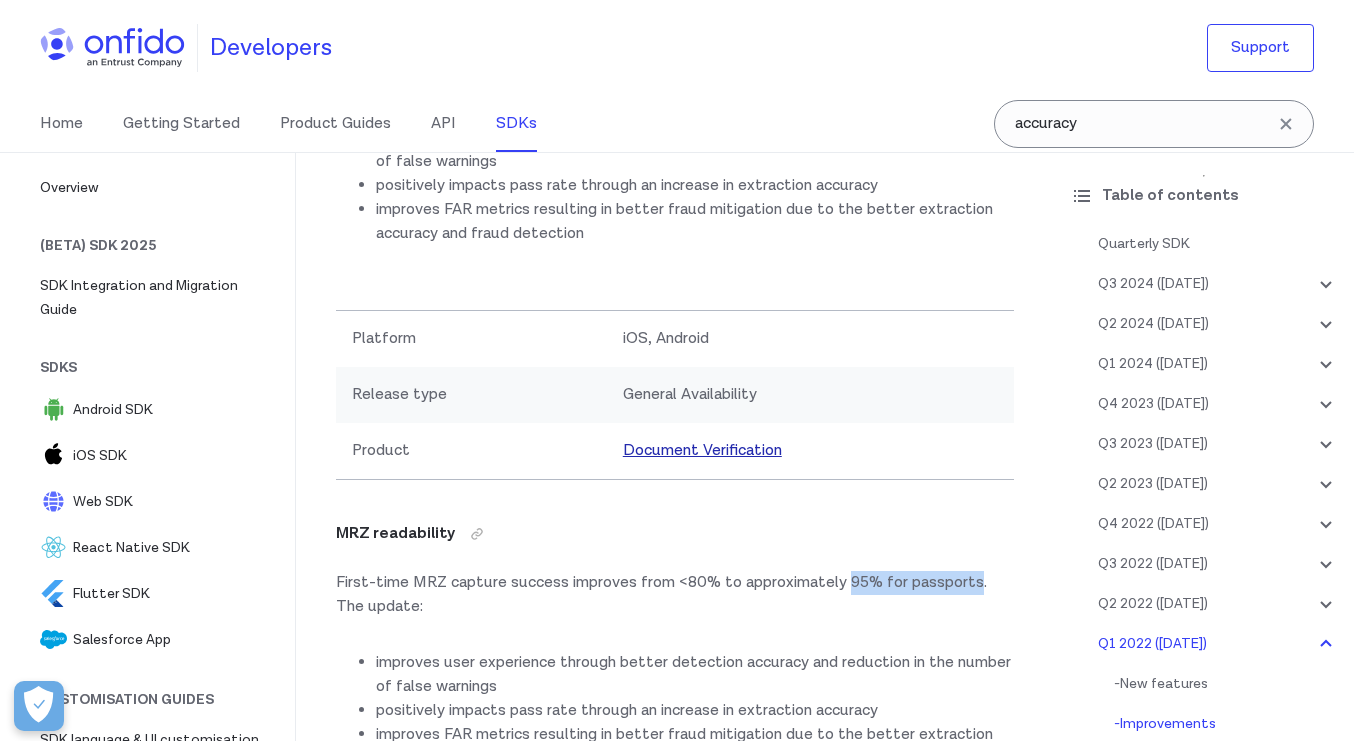 click on "Document Verification" at bounding box center [702, 450] 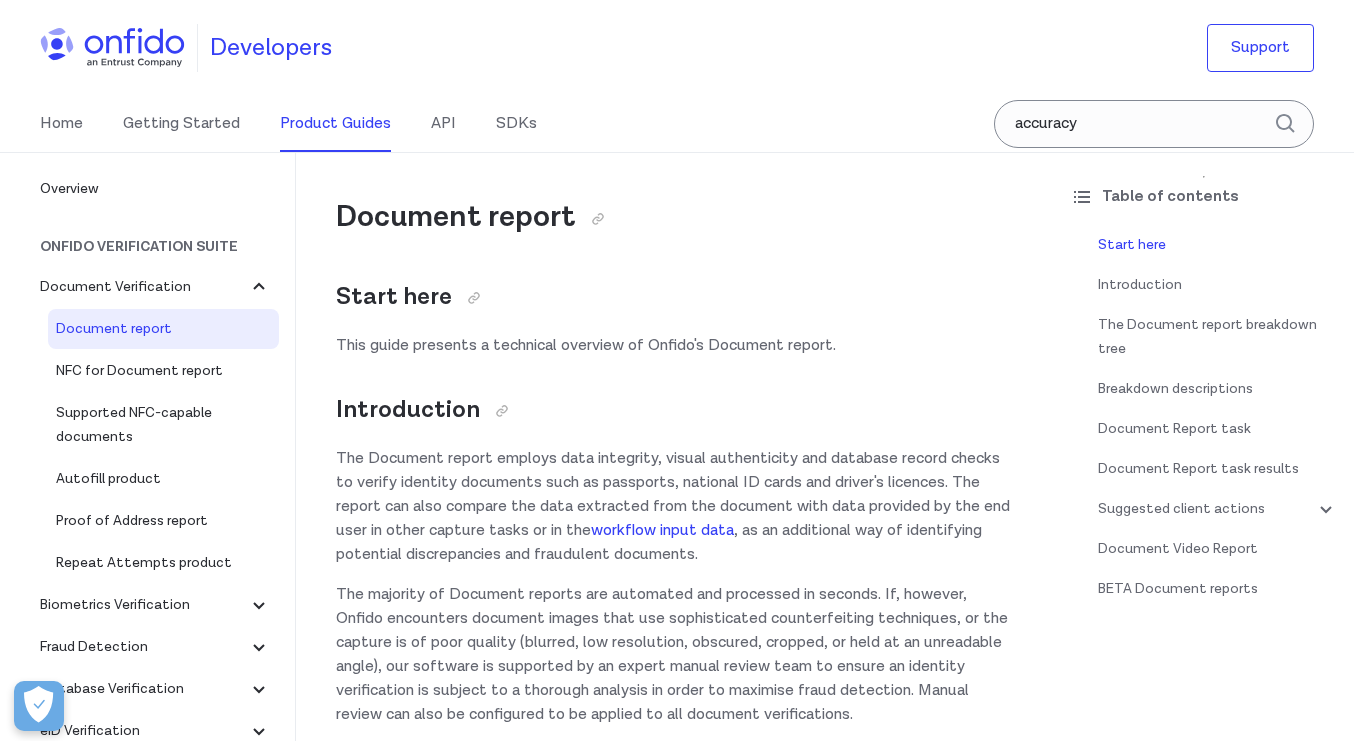 scroll, scrollTop: 59, scrollLeft: 0, axis: vertical 